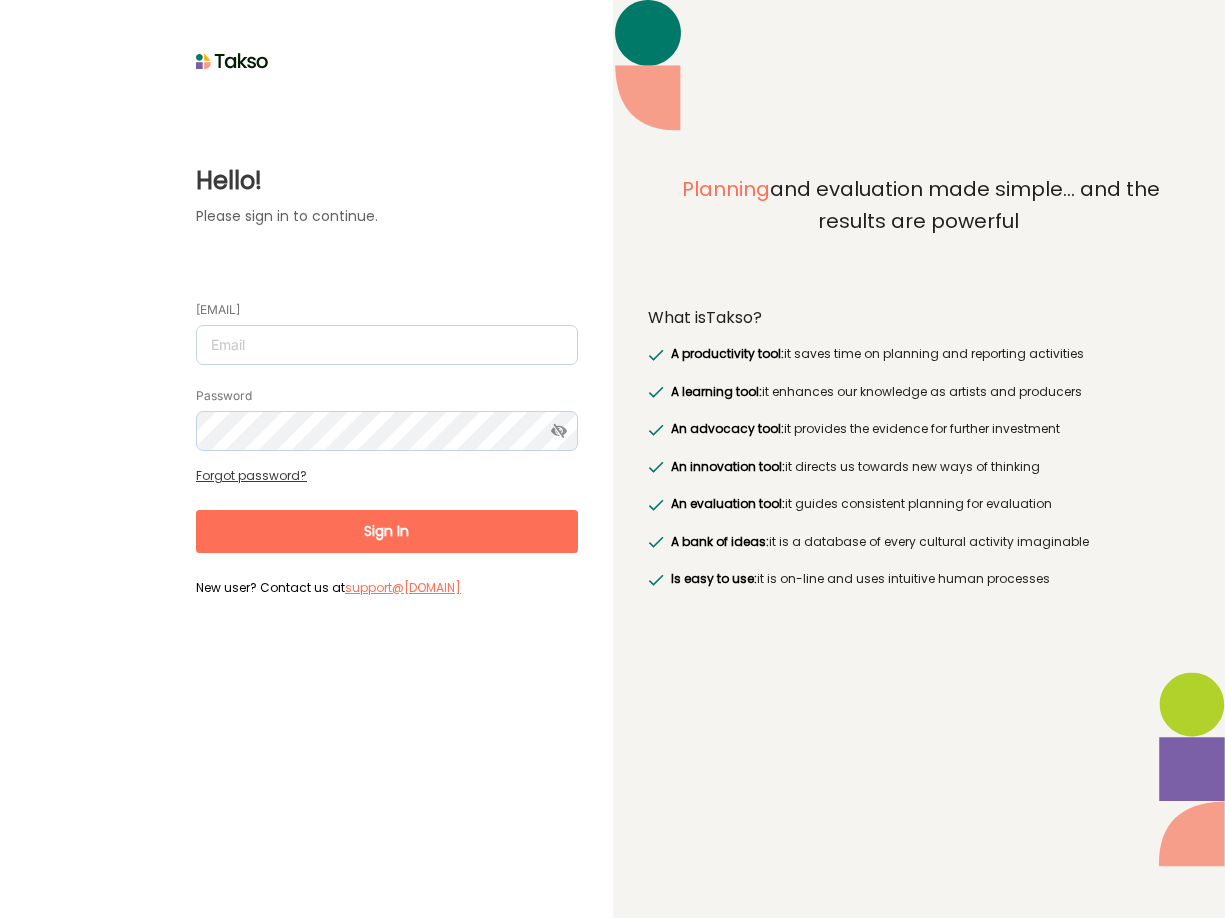 scroll, scrollTop: 0, scrollLeft: 0, axis: both 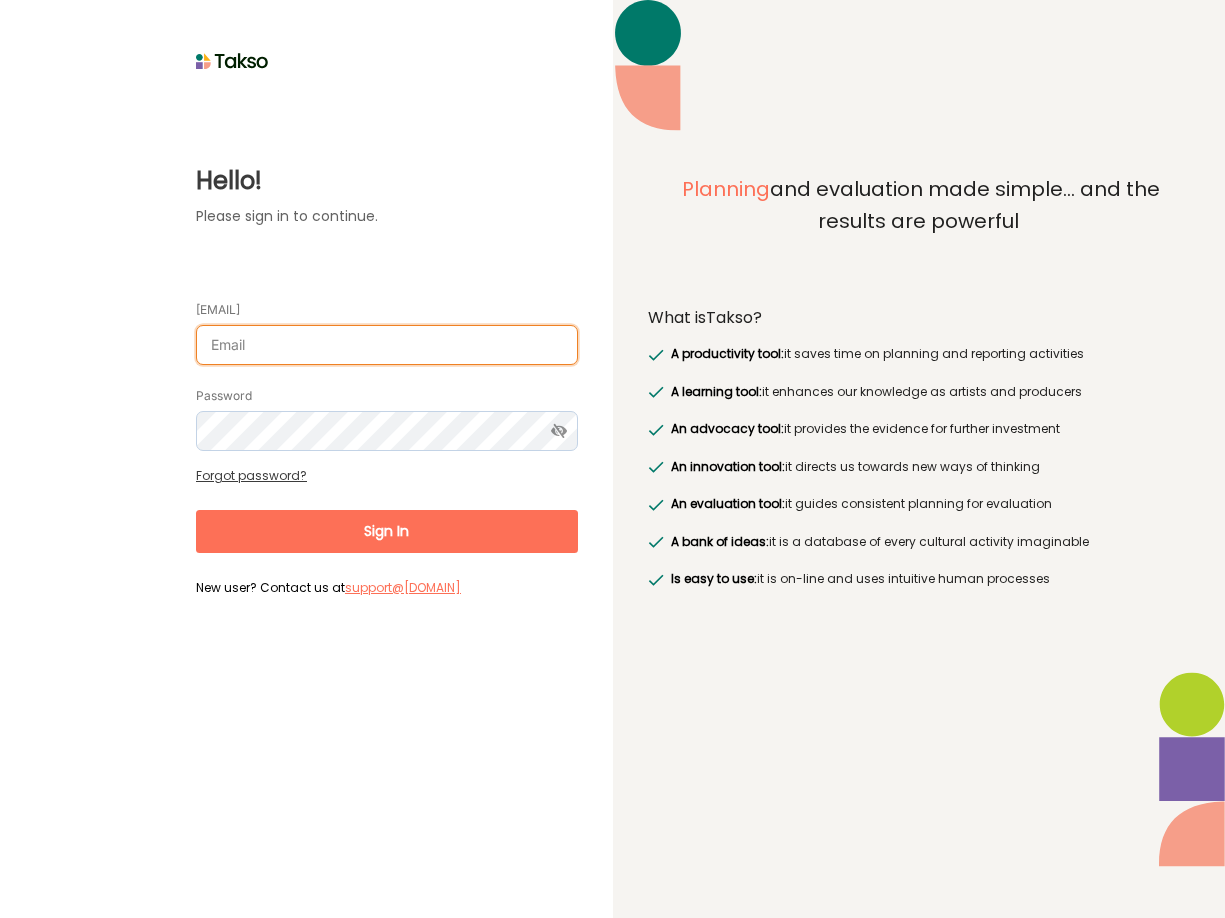 type on "[USERNAME]@[DOMAIN]" 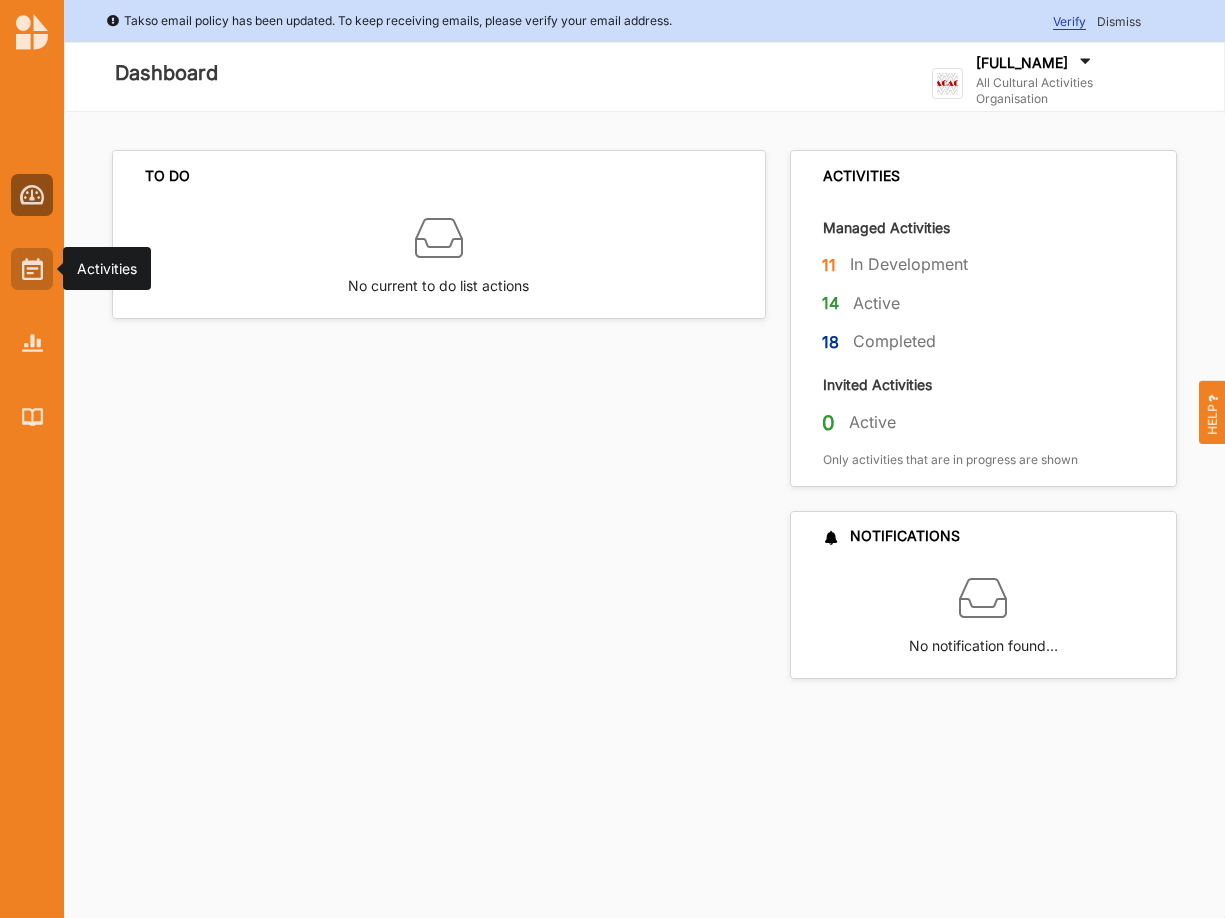 click at bounding box center [32, 269] 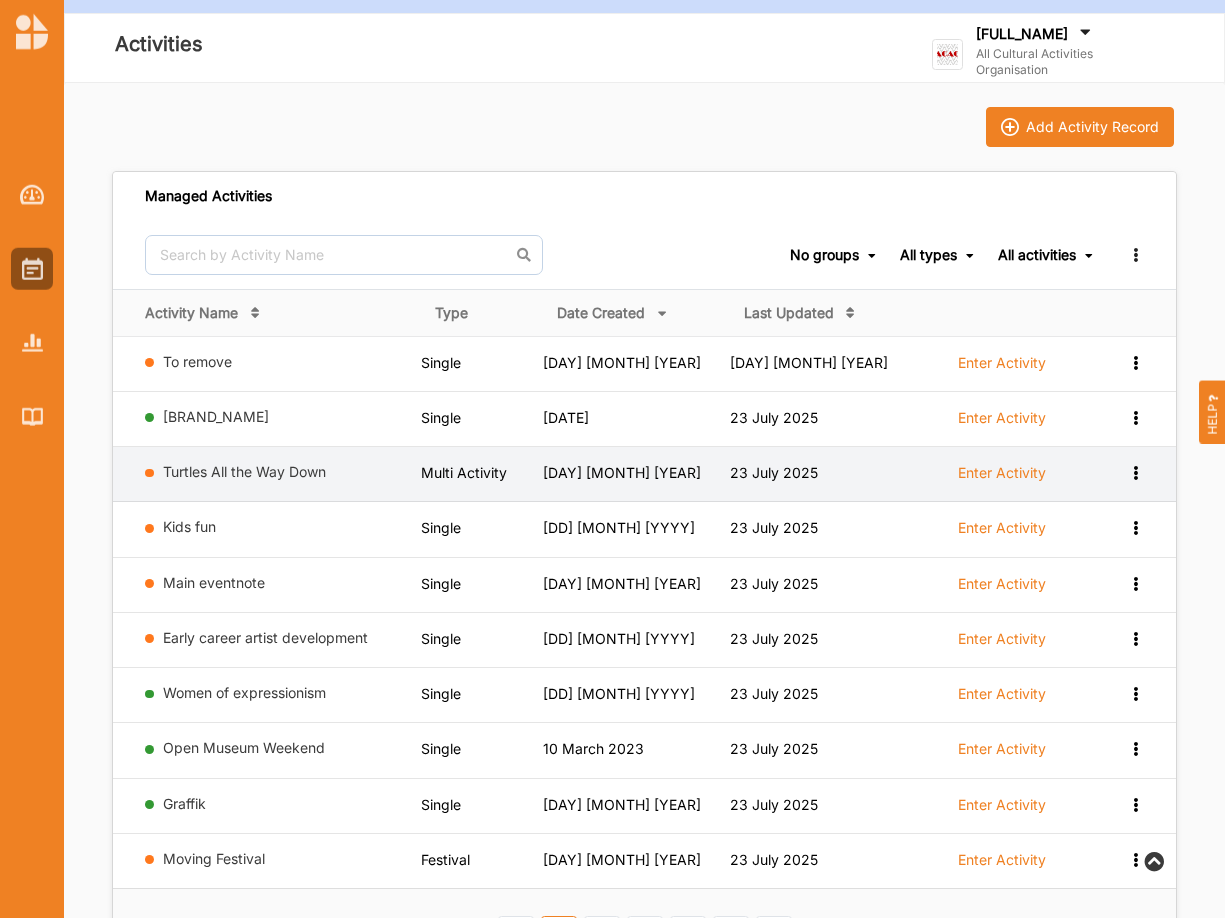 scroll, scrollTop: 170, scrollLeft: 0, axis: vertical 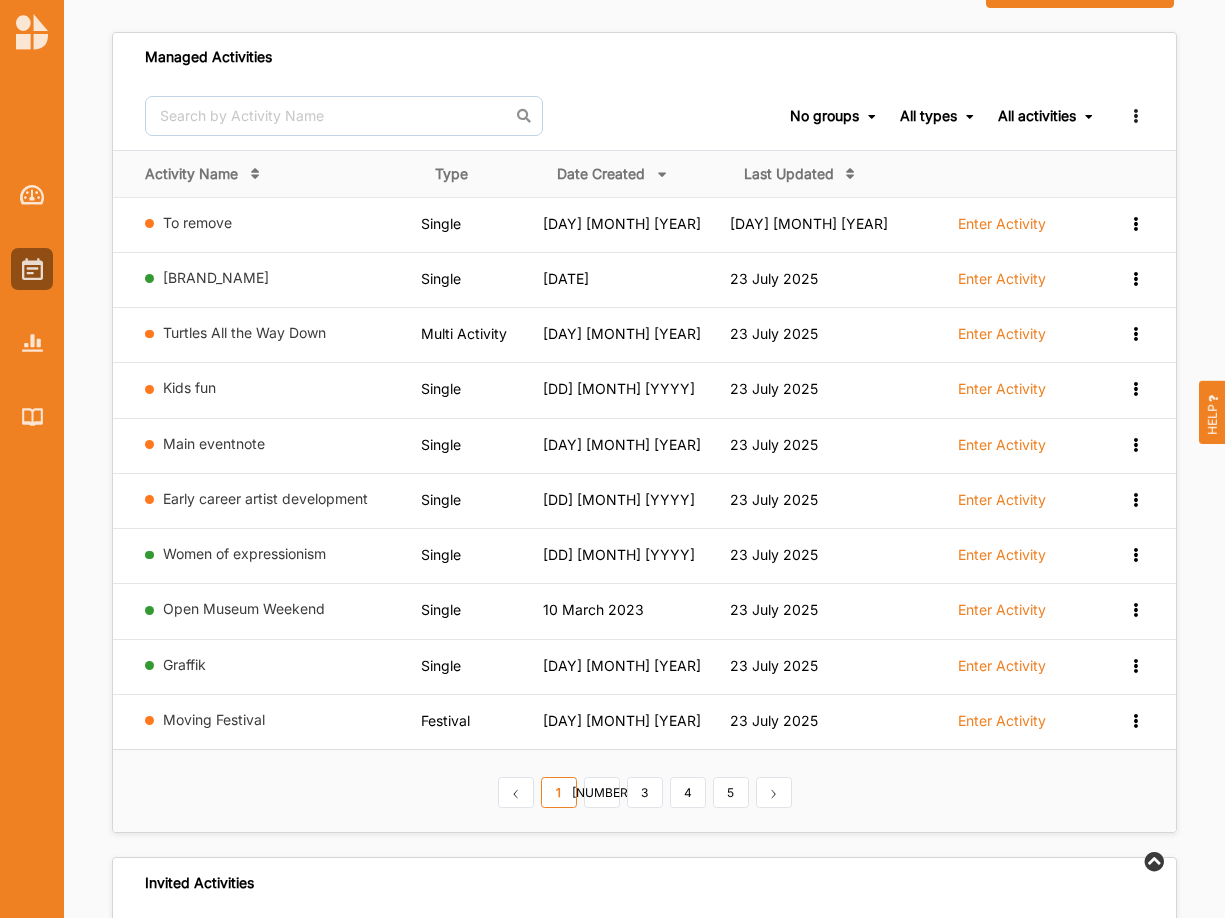 click on "[NUMBER]" at bounding box center [602, 793] 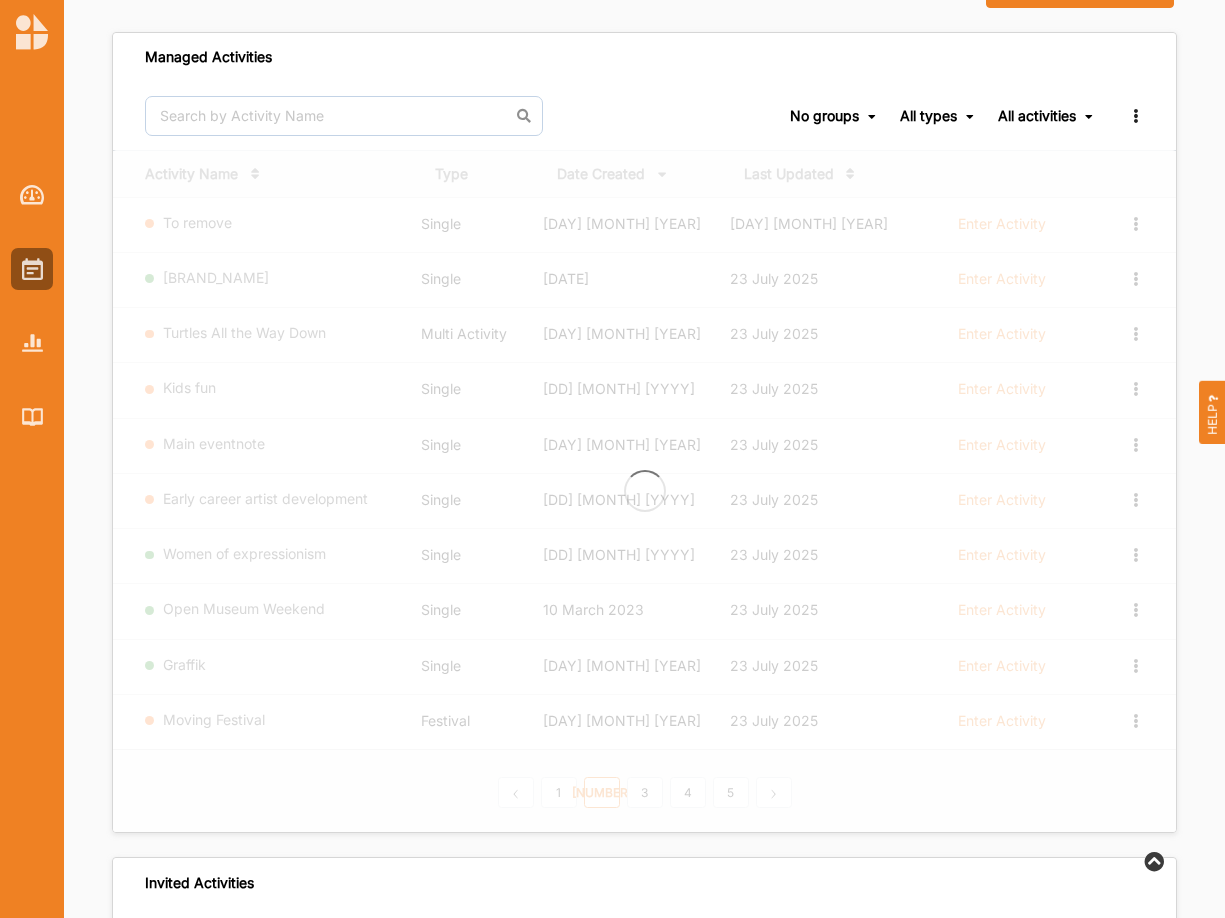 scroll, scrollTop: 170, scrollLeft: 0, axis: vertical 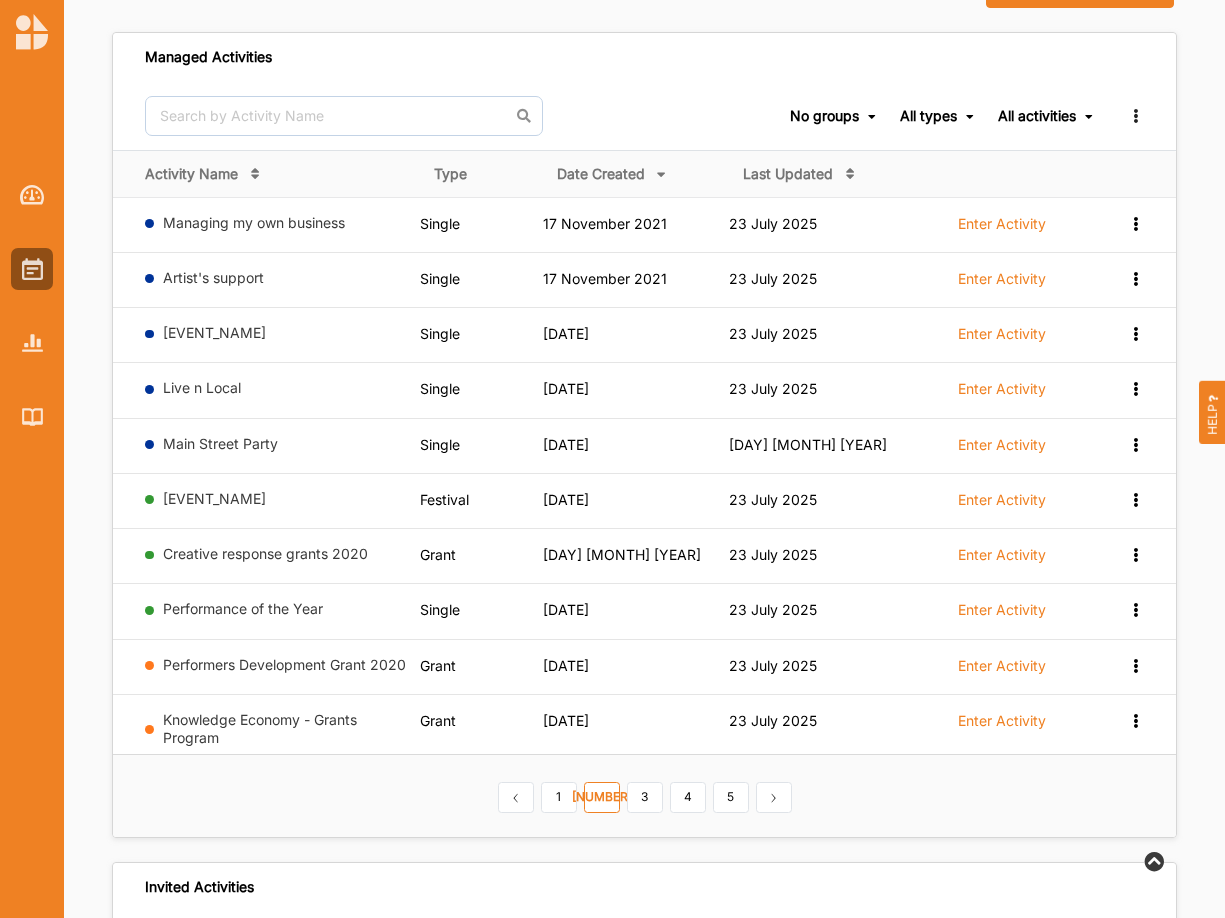 drag, startPoint x: 651, startPoint y: 789, endPoint x: 641, endPoint y: 794, distance: 11.18034 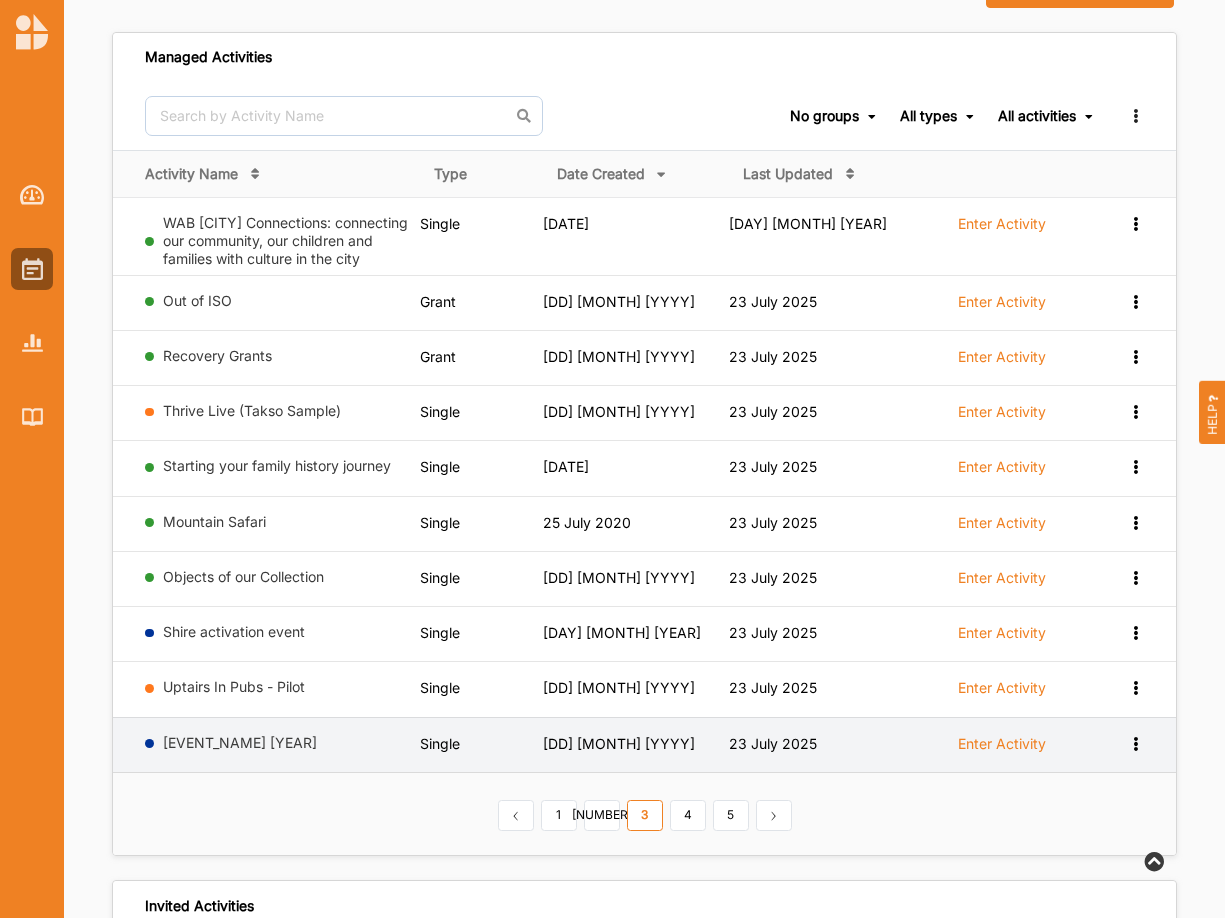 scroll, scrollTop: 170, scrollLeft: 0, axis: vertical 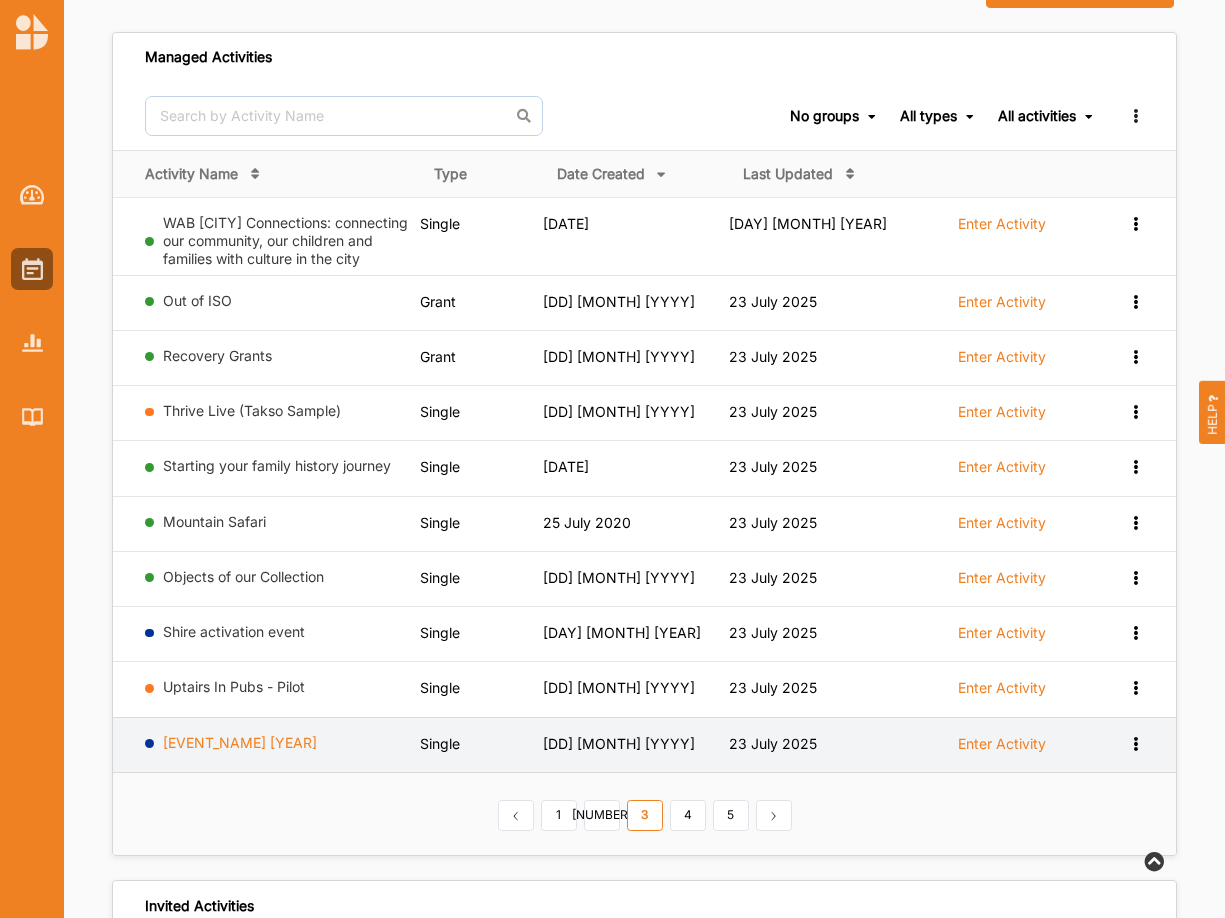 click on "[EVENT_NAME] [YEAR]" at bounding box center [240, 742] 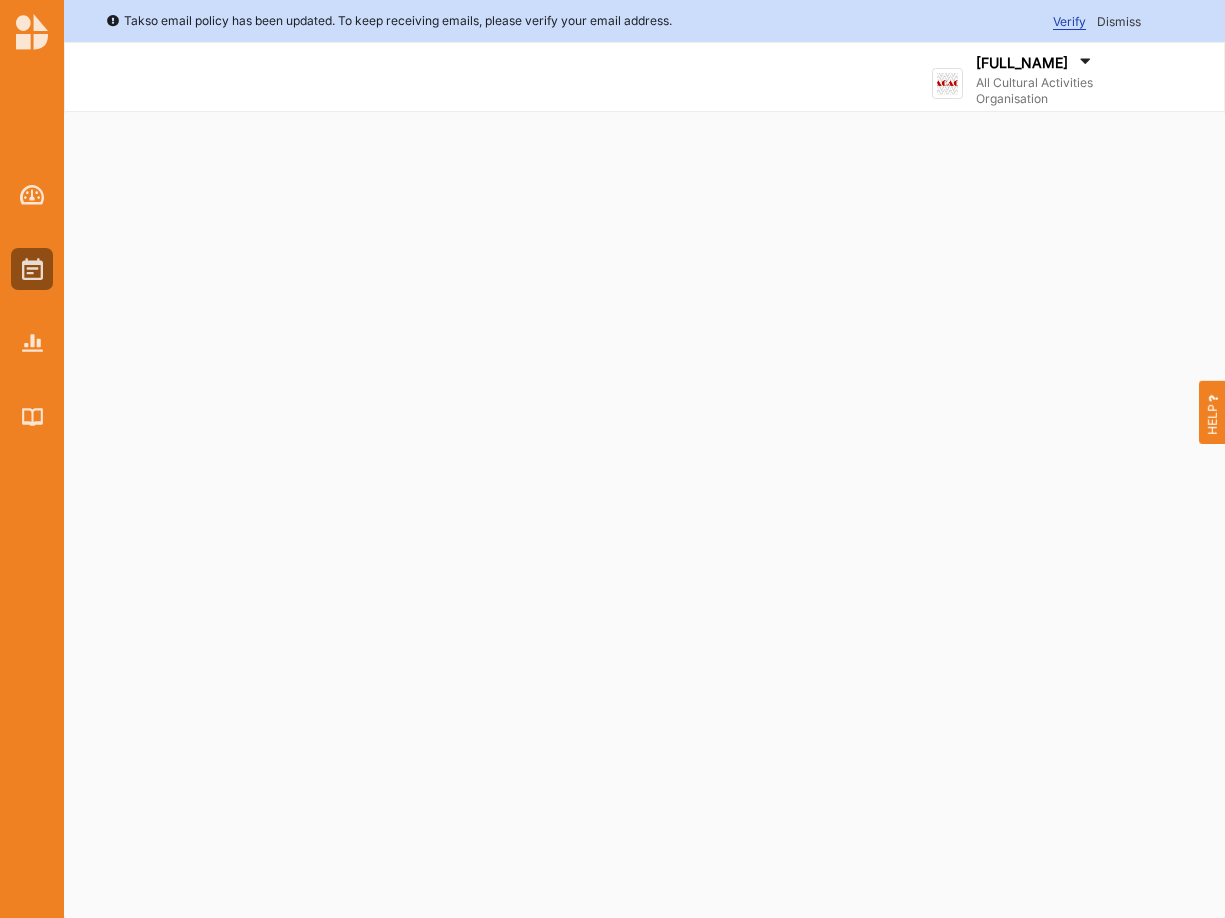 select on "[NUMBER]" 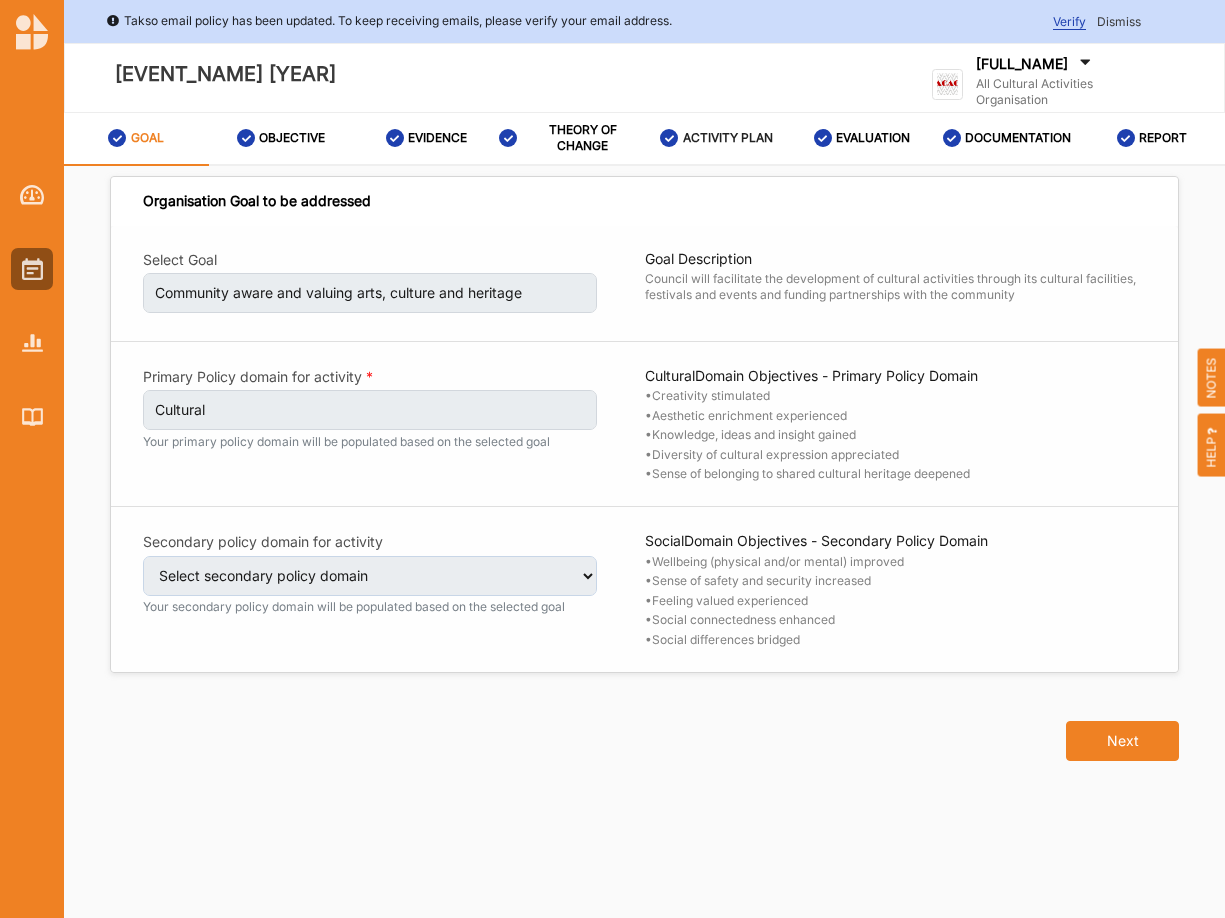 click on "ACTIVITY PLAN" at bounding box center [728, 138] 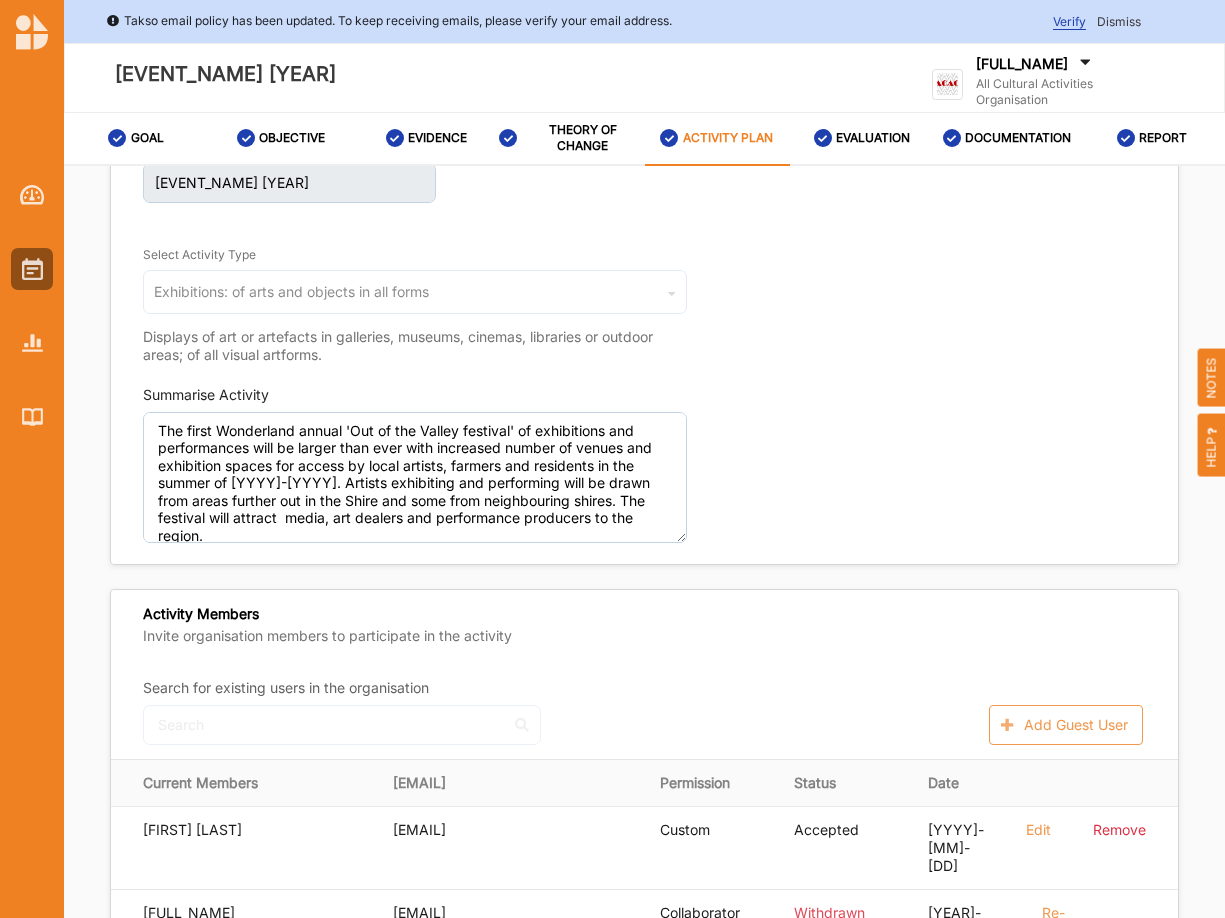 scroll, scrollTop: 0, scrollLeft: 0, axis: both 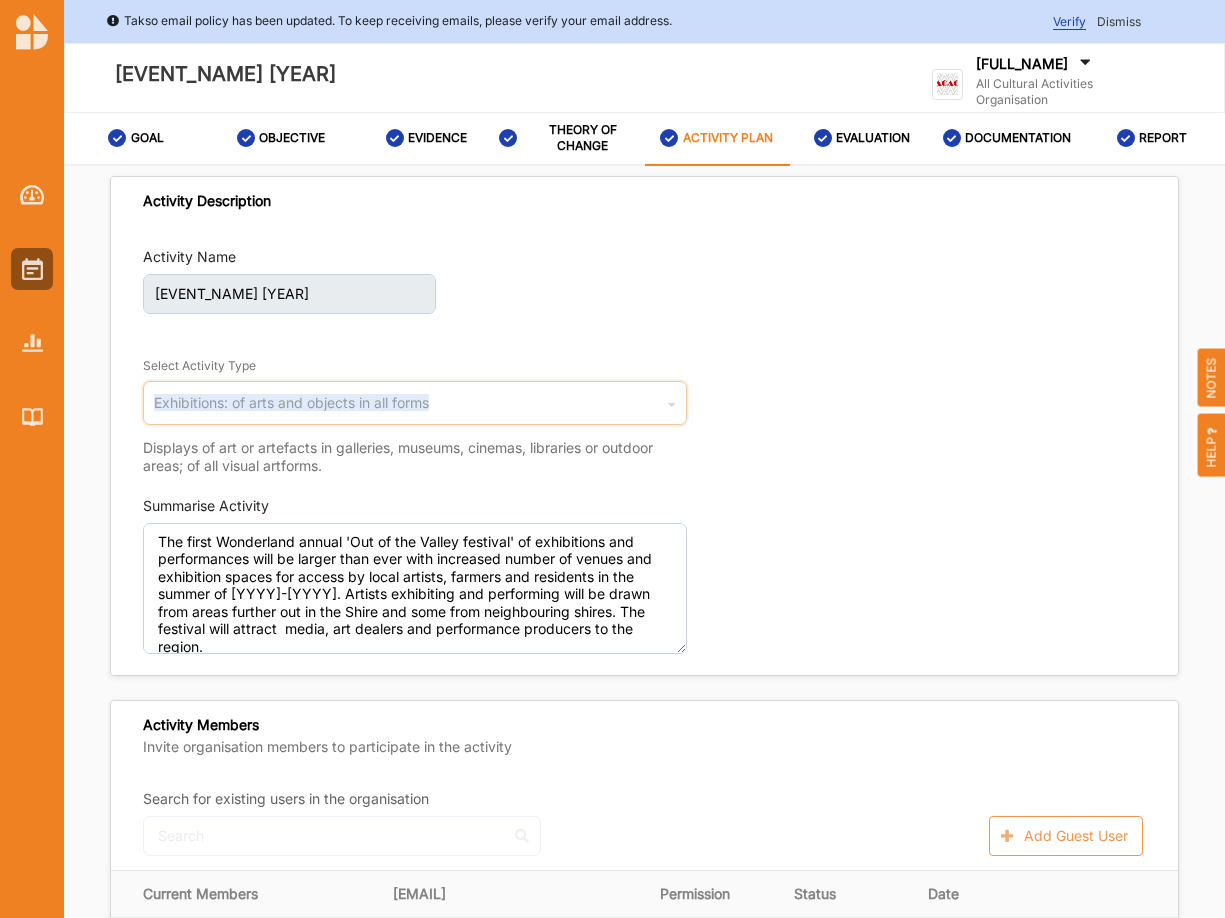 drag, startPoint x: 435, startPoint y: 405, endPoint x: 139, endPoint y: 408, distance: 296.0152 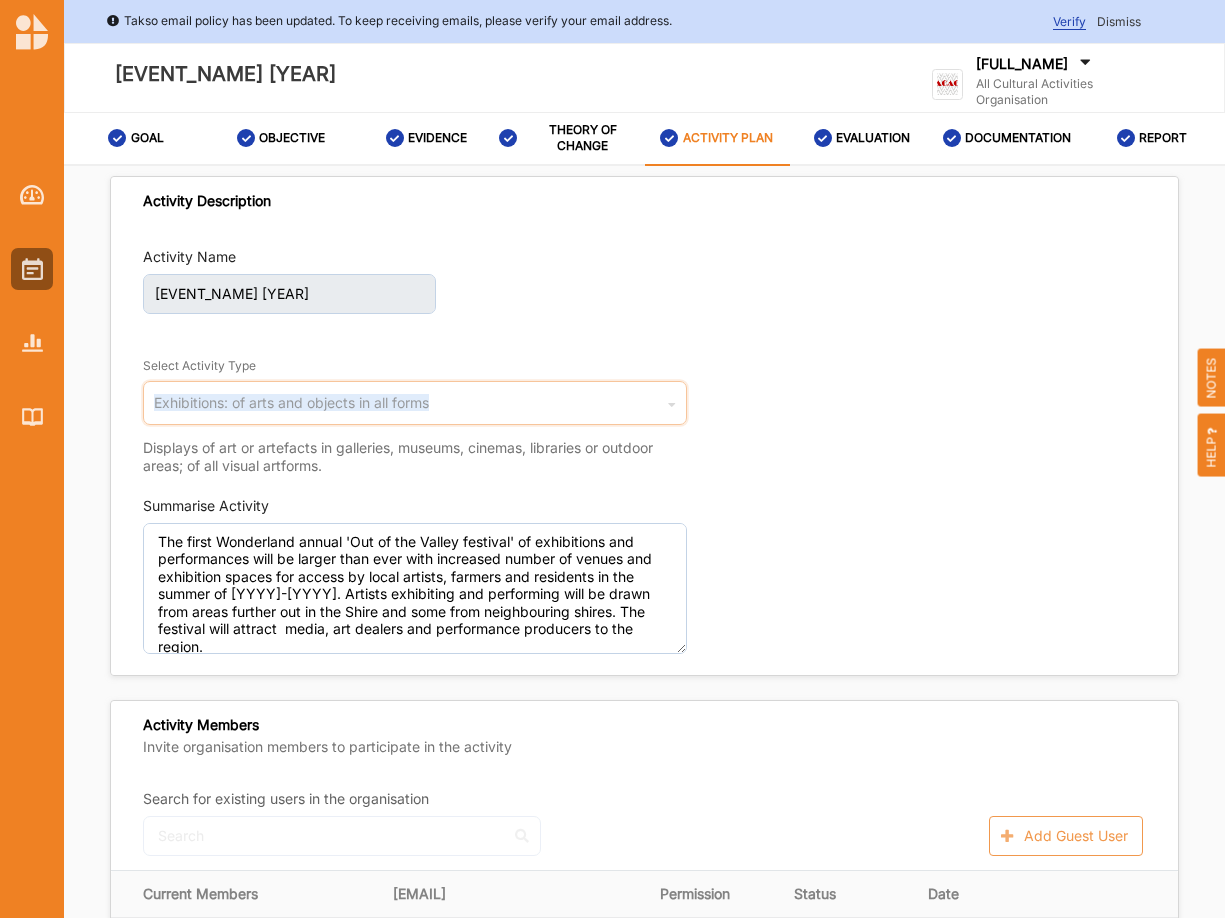 copy on "Exhibitions: of arts and objects in all forms" 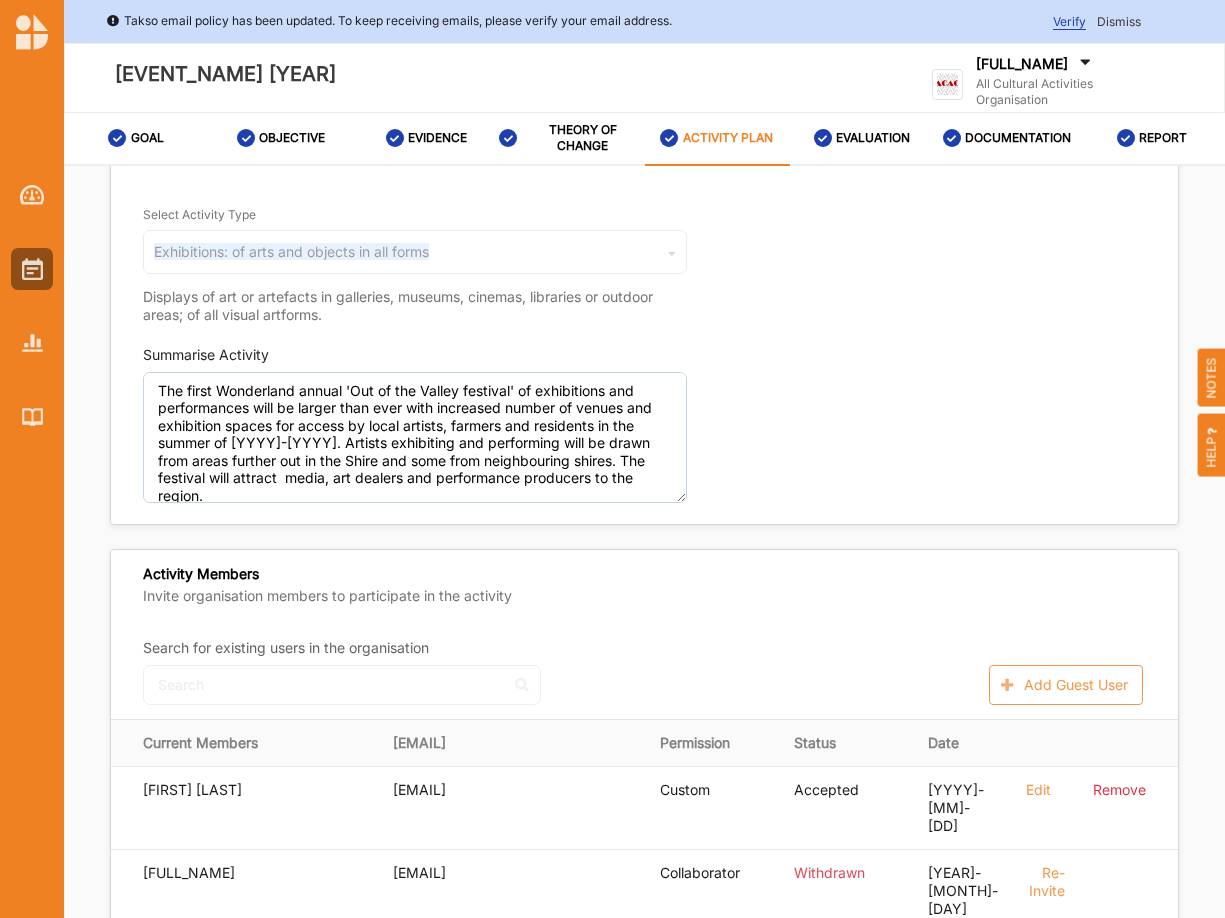 scroll, scrollTop: 136, scrollLeft: 0, axis: vertical 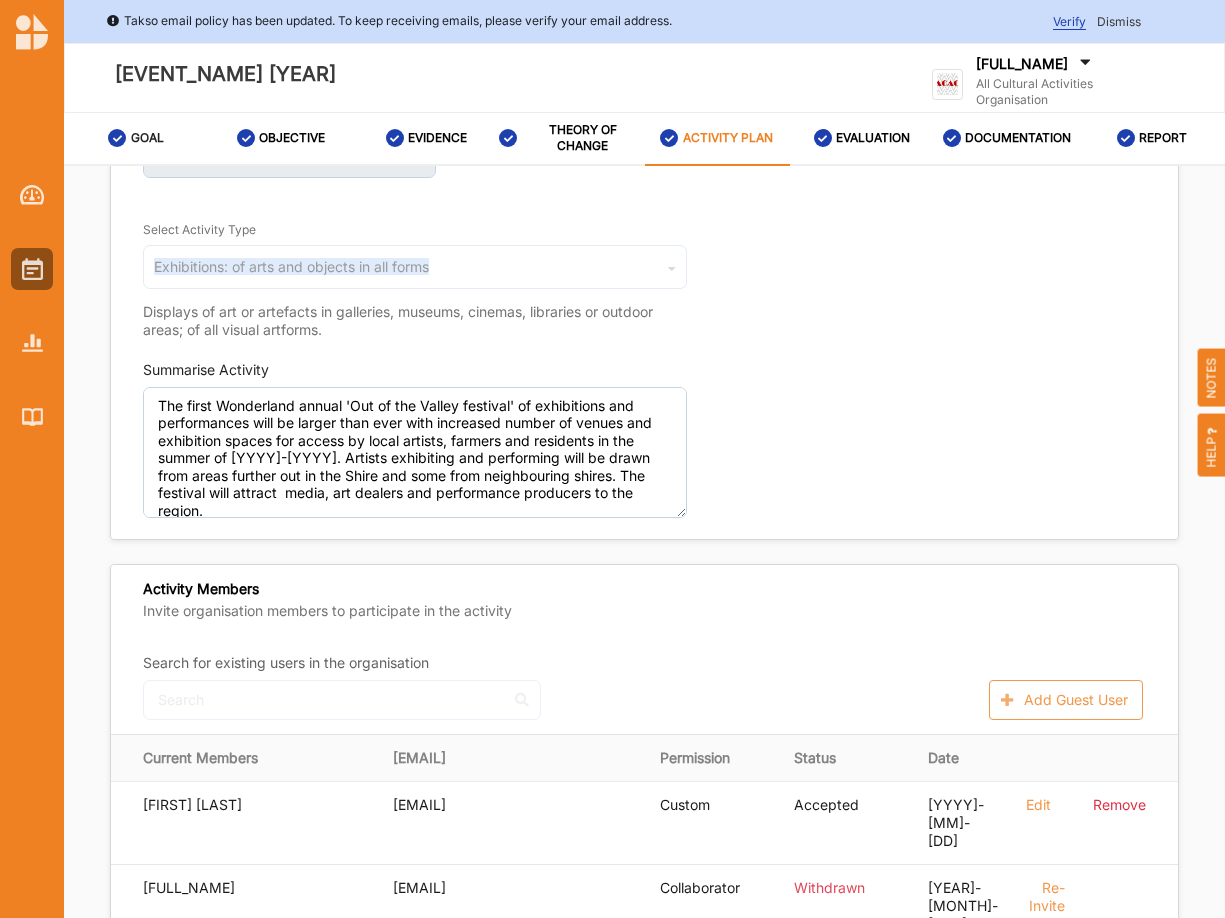 click on "GOAL" at bounding box center (147, 138) 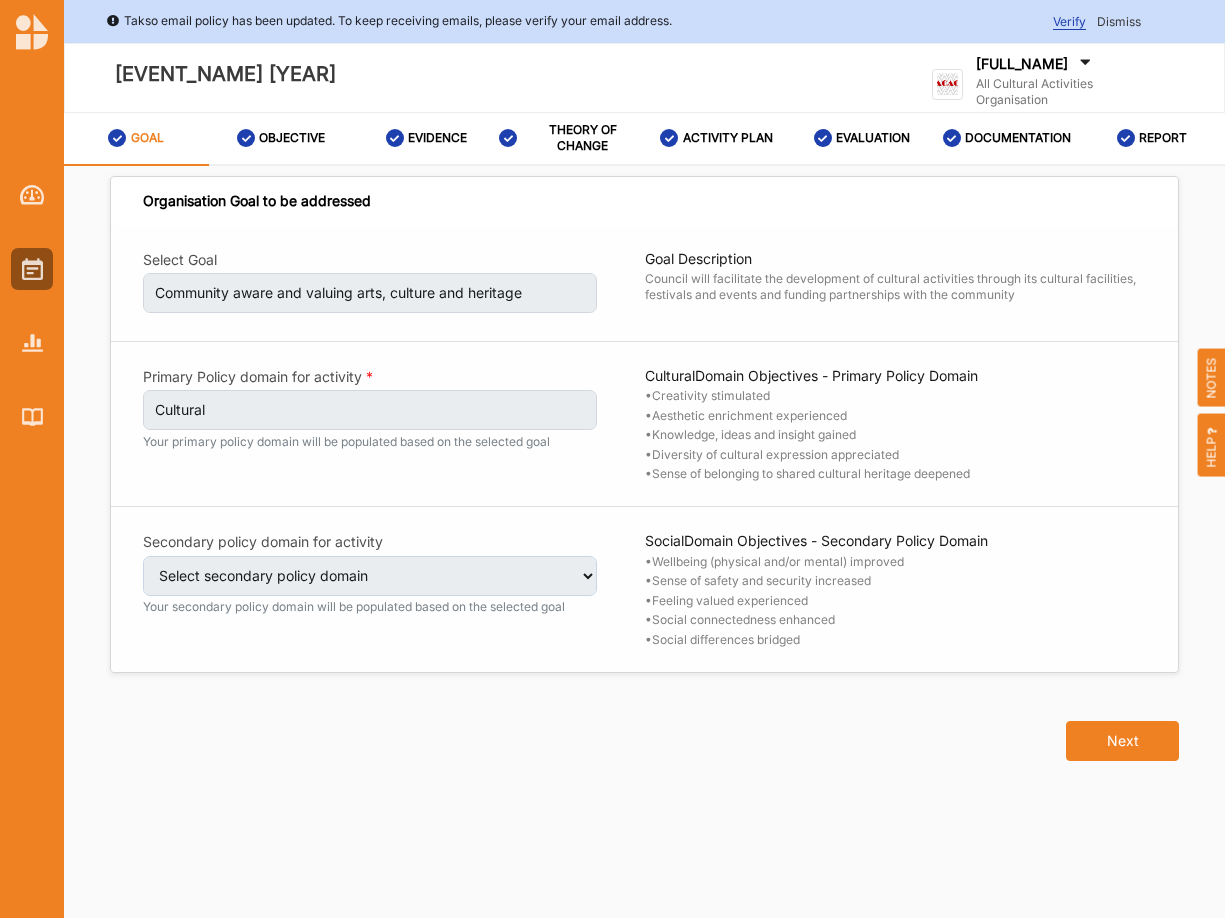 scroll, scrollTop: 0, scrollLeft: 0, axis: both 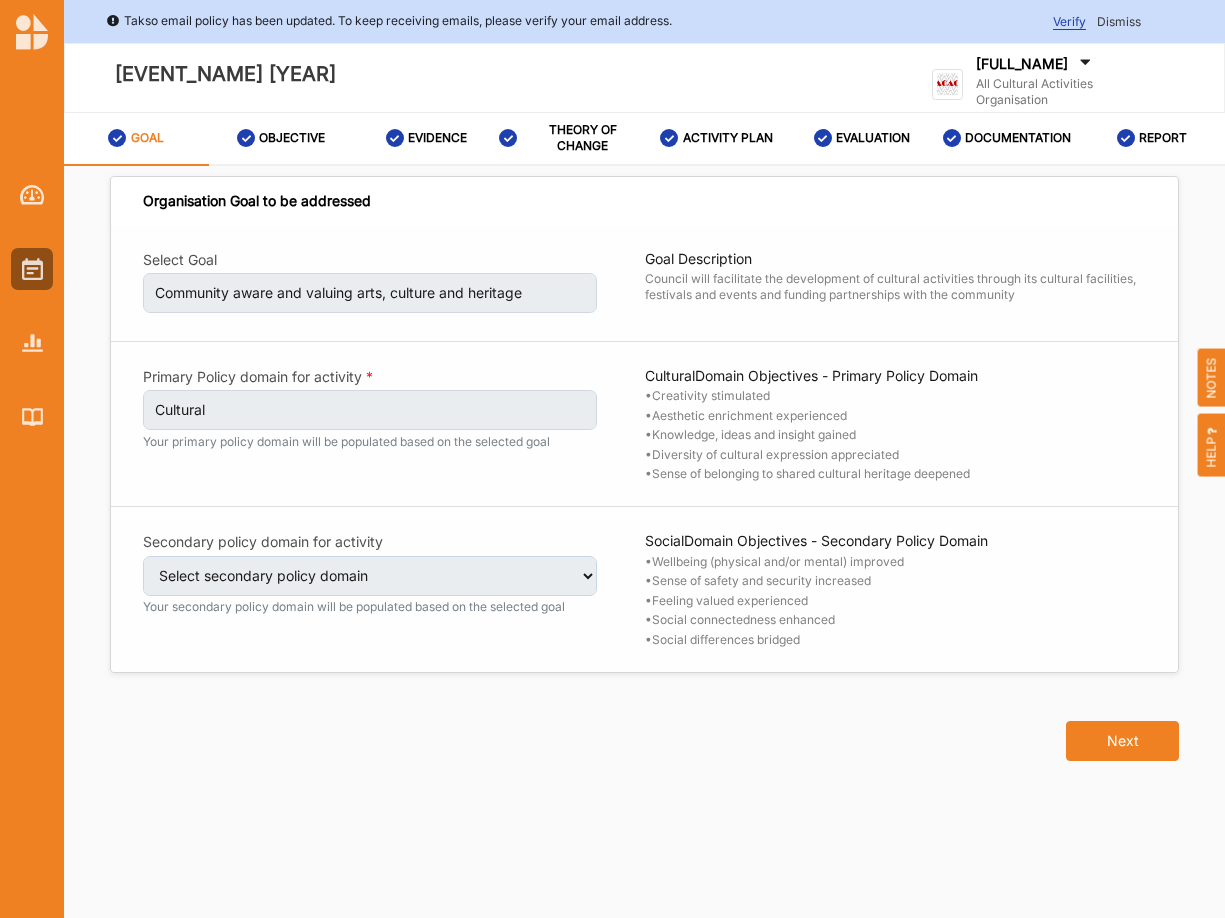 click on "[FULL_NAME]" at bounding box center (1022, 64) 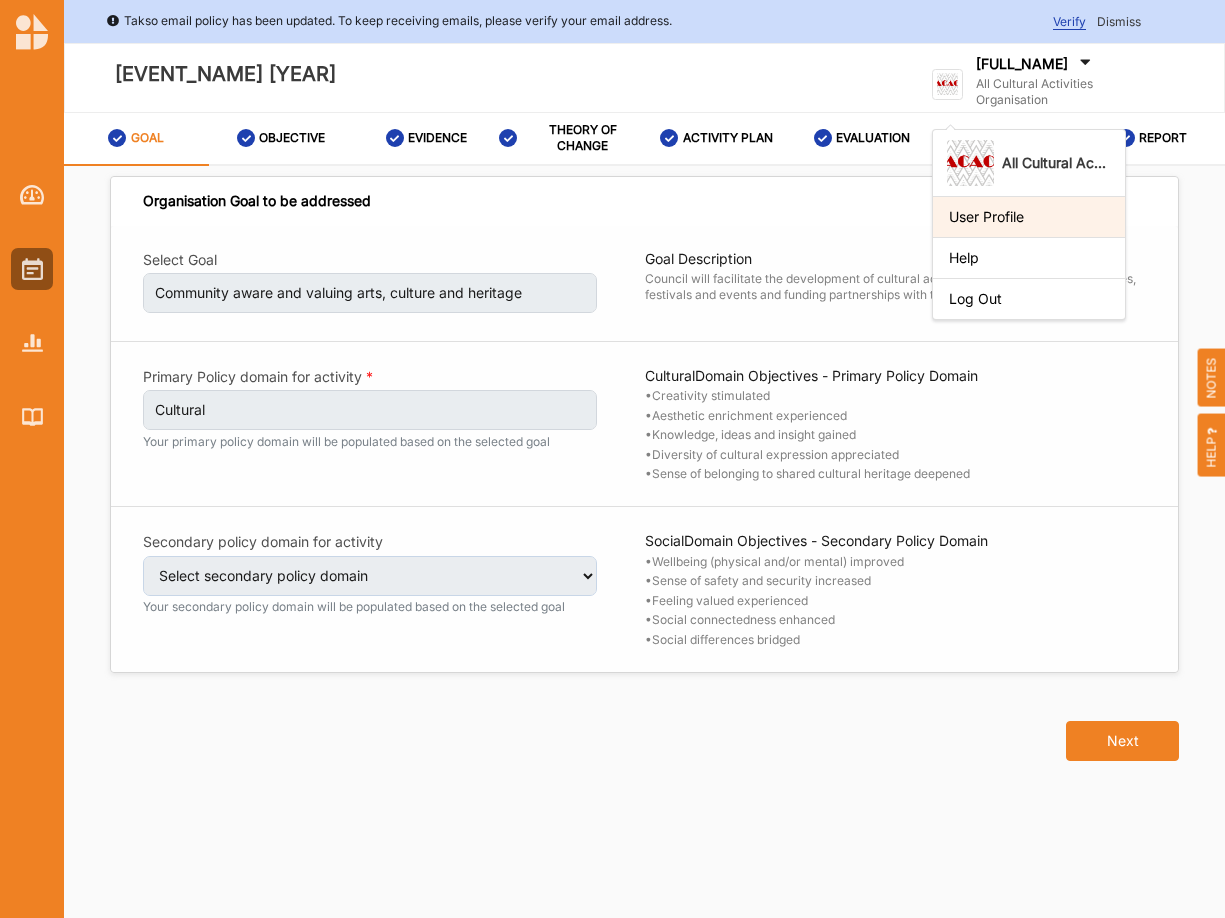 click on "User Profile" at bounding box center [1029, 217] 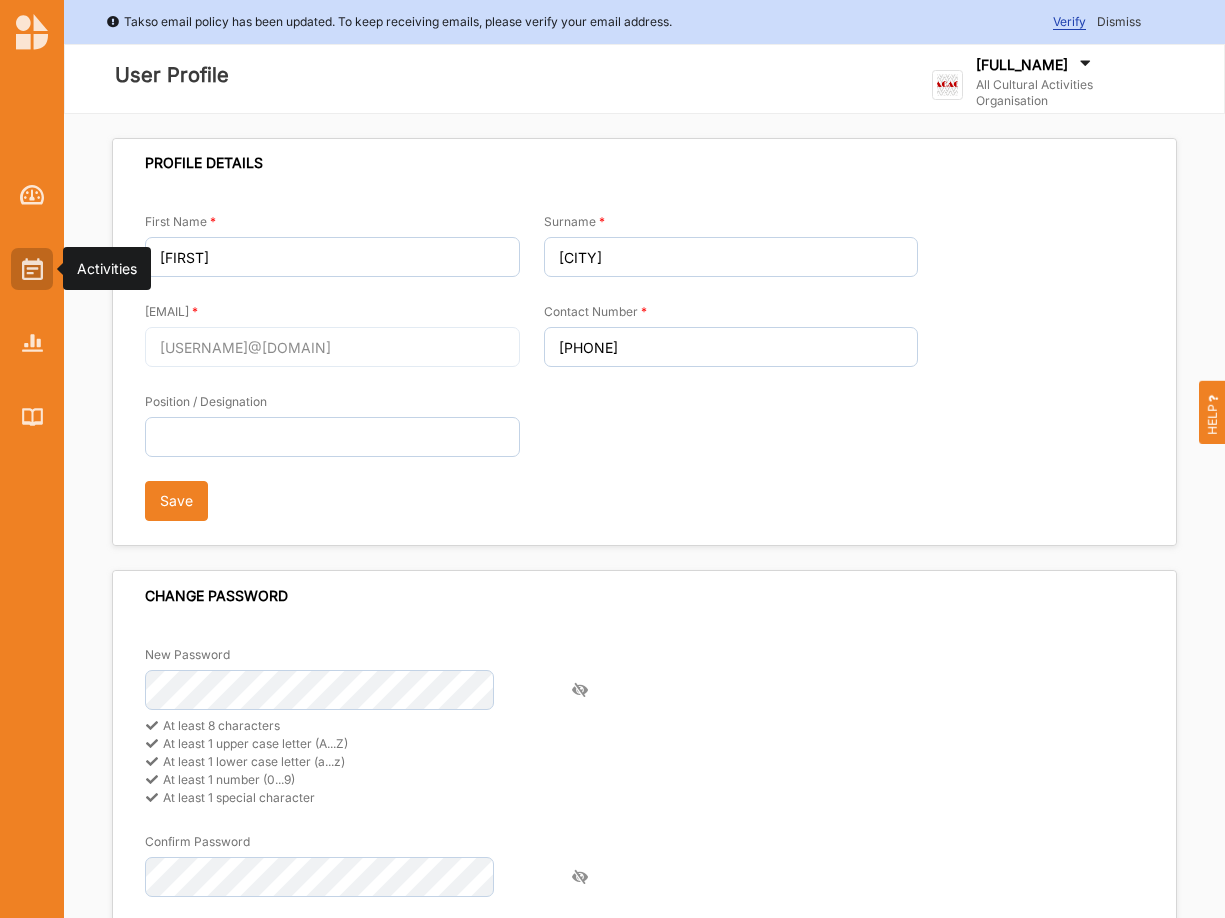 click at bounding box center (32, 269) 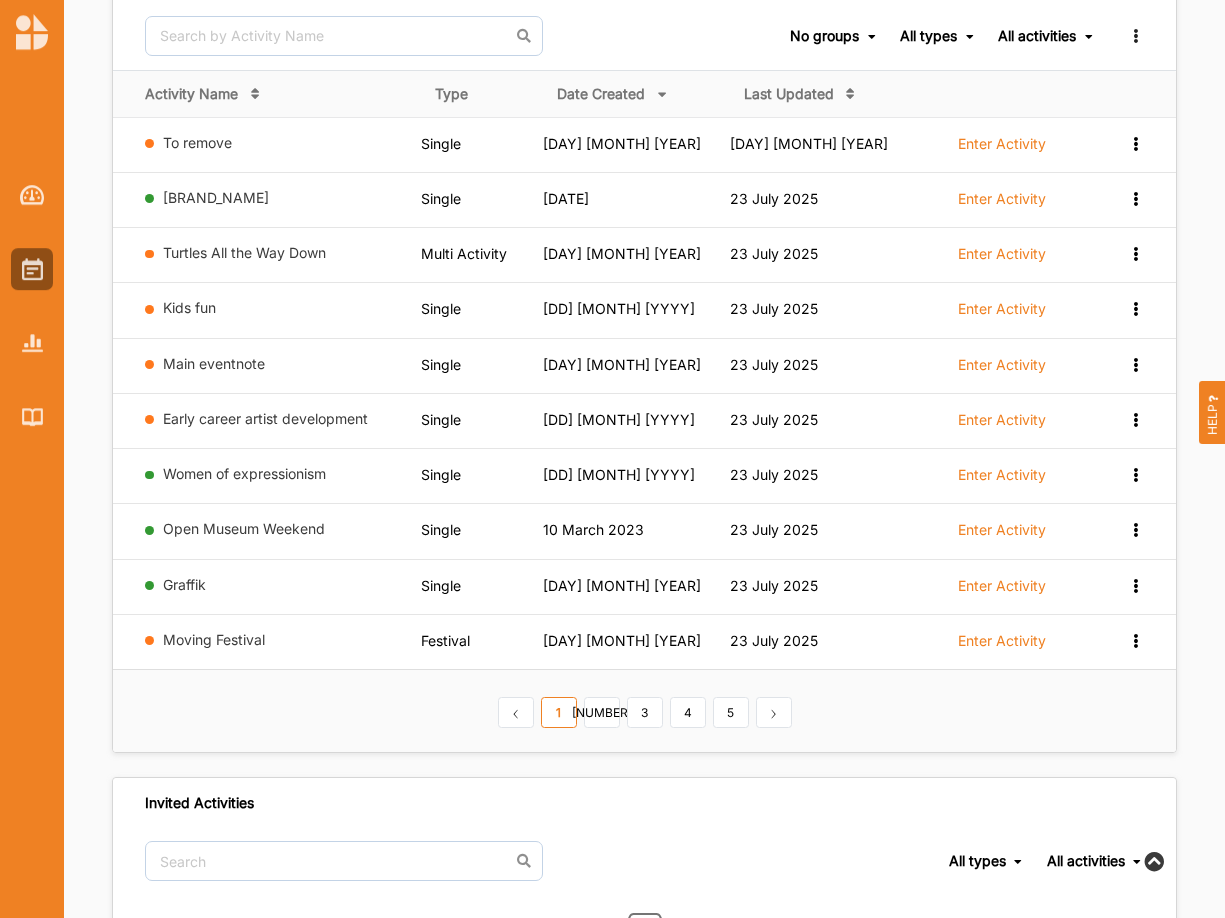 scroll, scrollTop: 306, scrollLeft: 0, axis: vertical 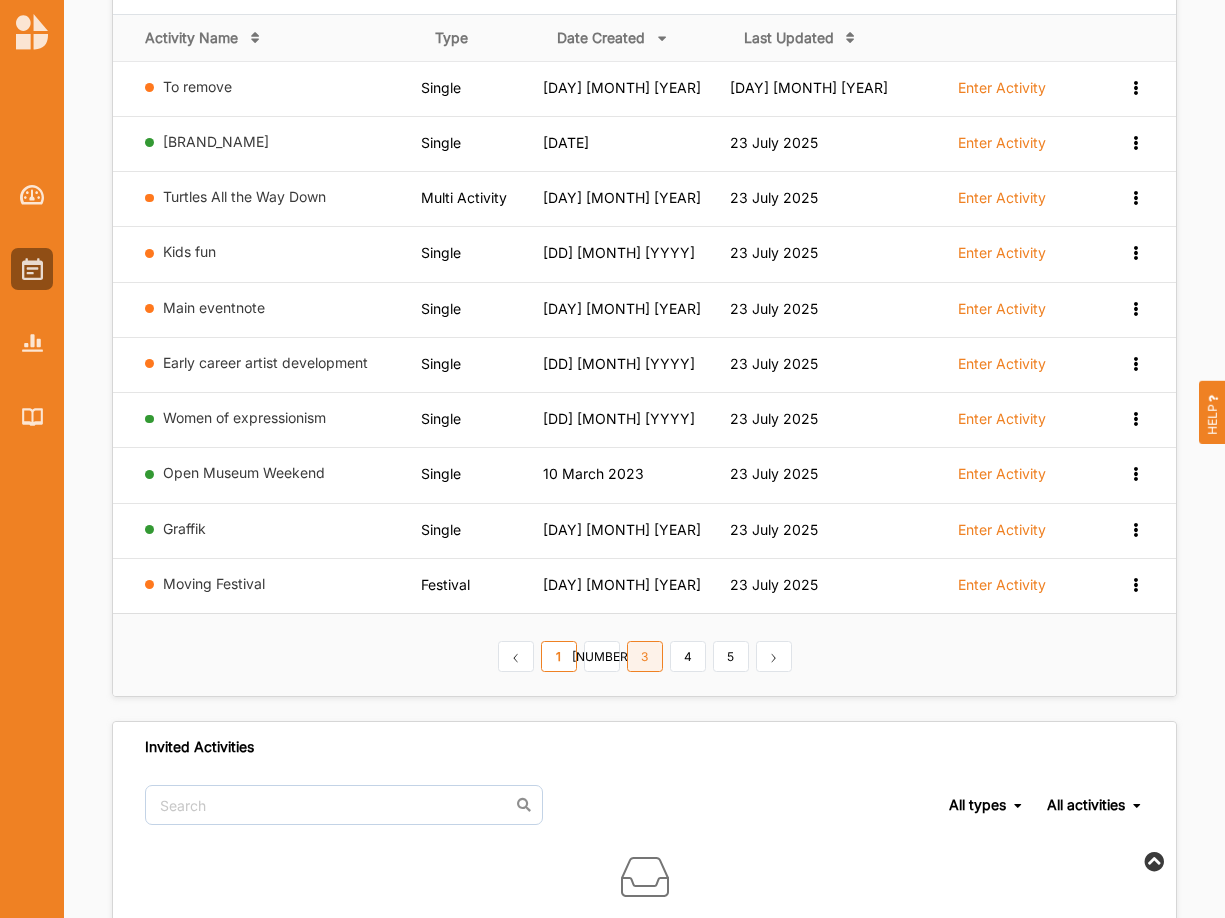 click on "3" at bounding box center (645, 657) 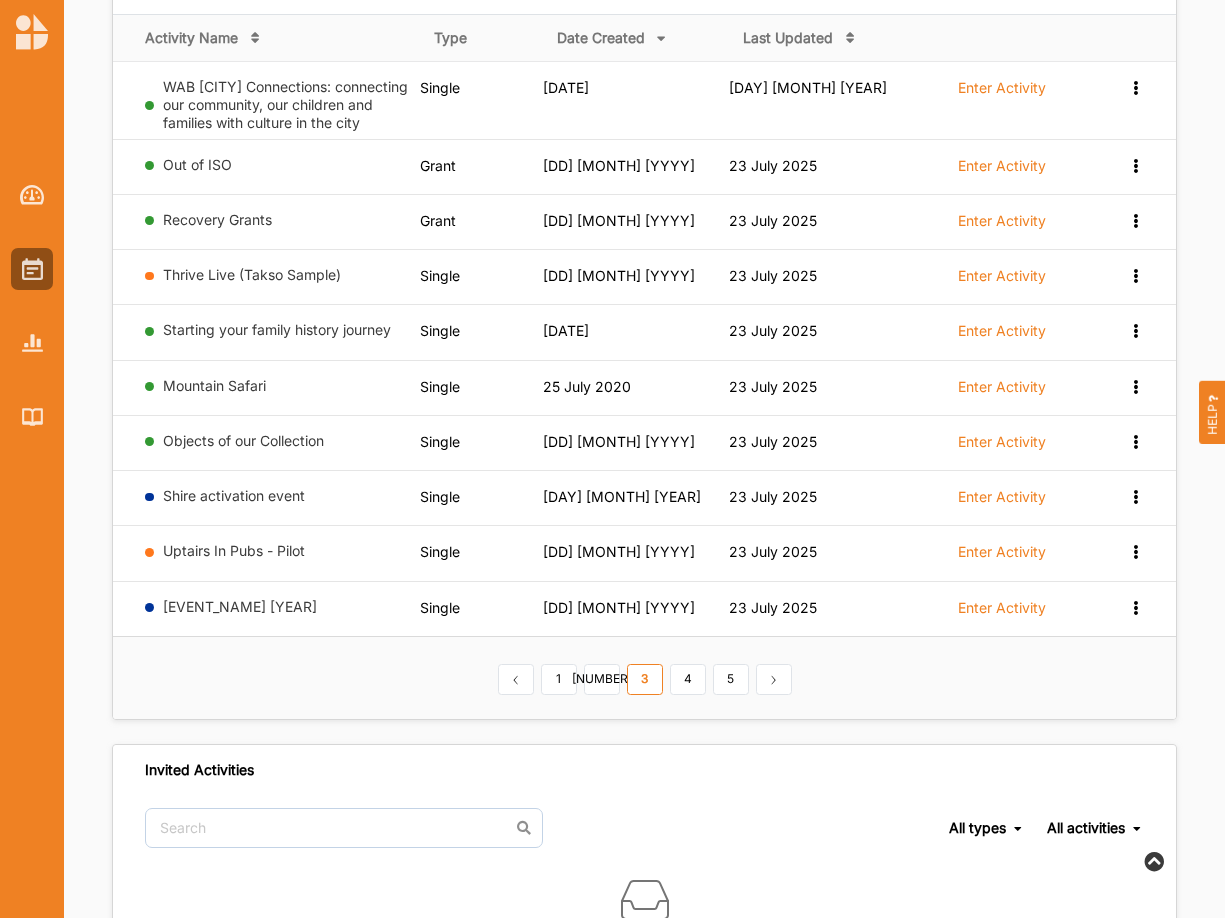 scroll, scrollTop: 306, scrollLeft: 0, axis: vertical 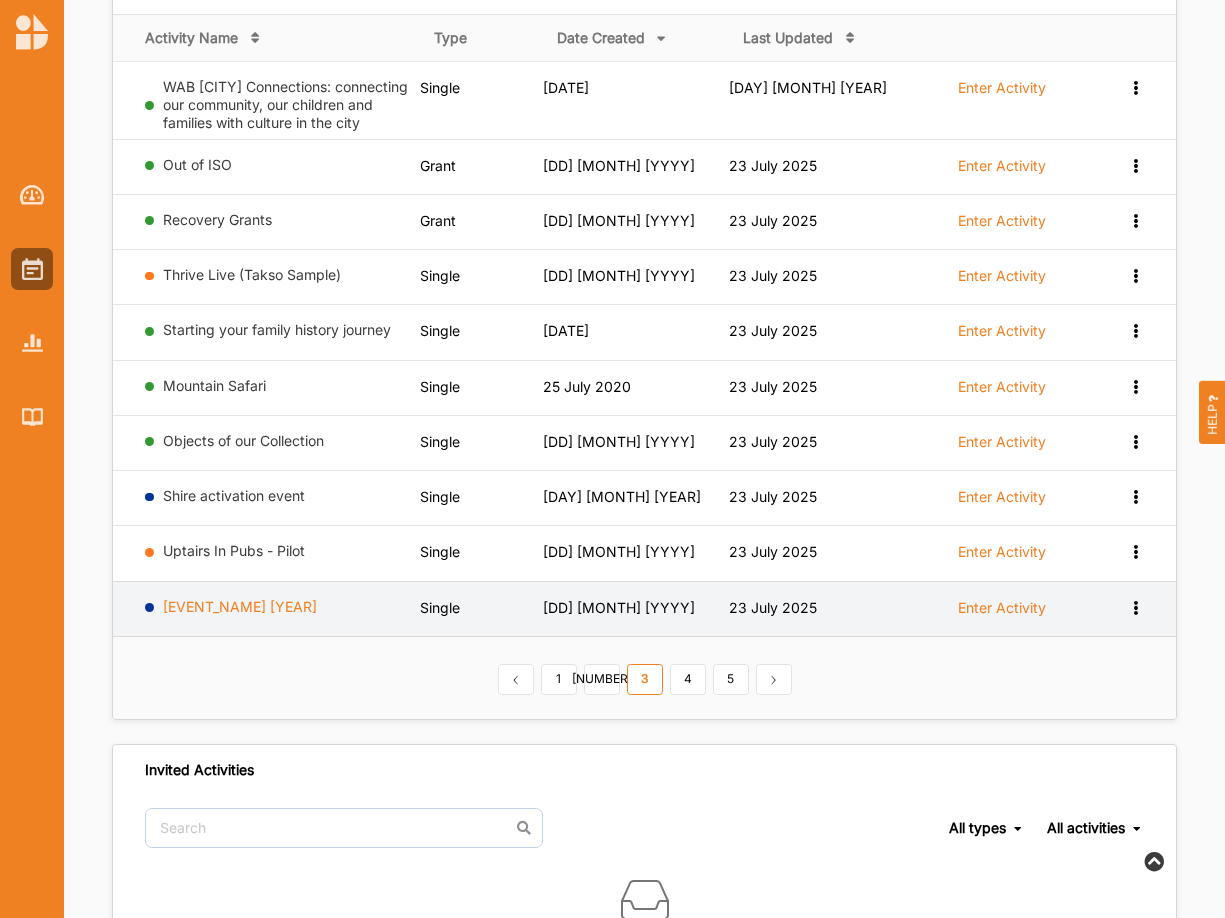 click on "[EVENT_NAME] [YEAR]" at bounding box center [240, 606] 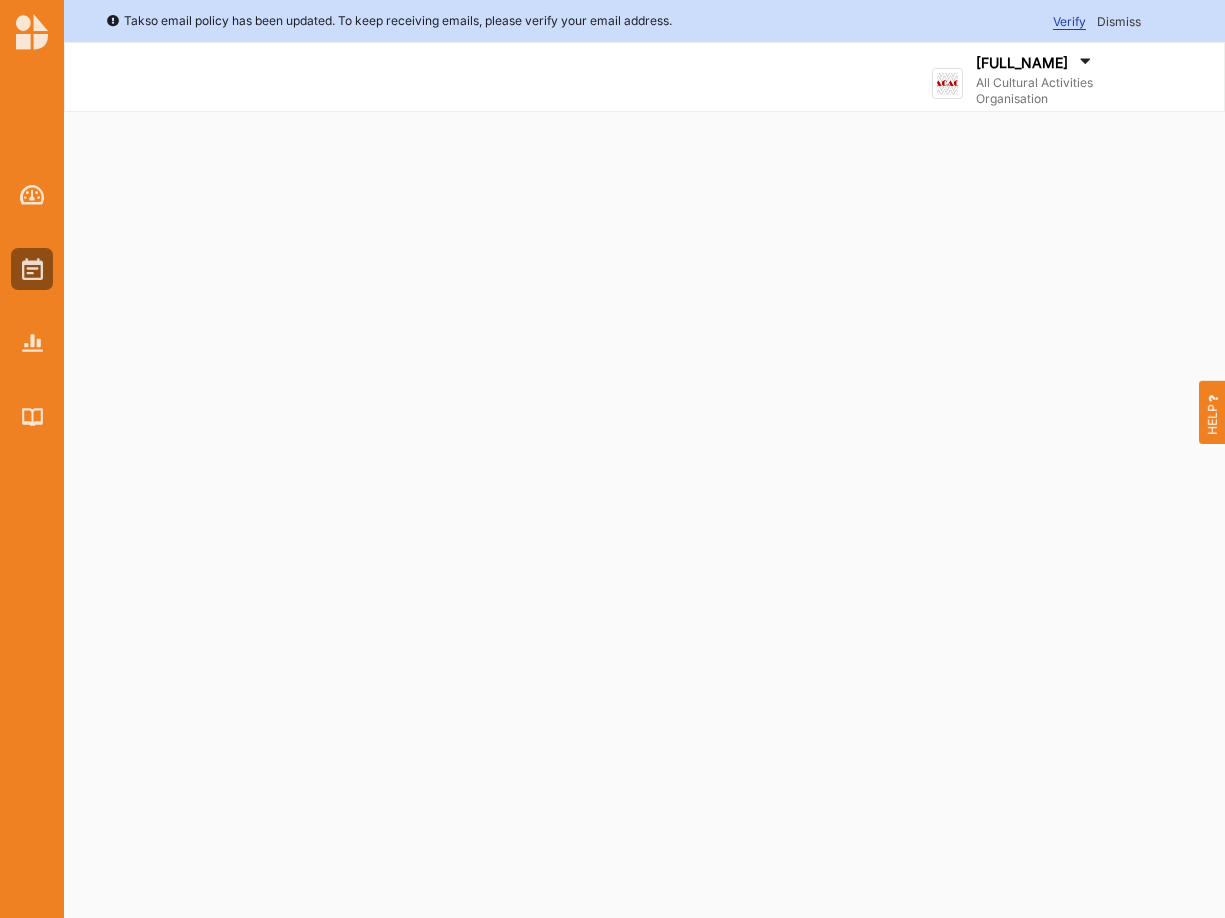 select on "[NUMBER]" 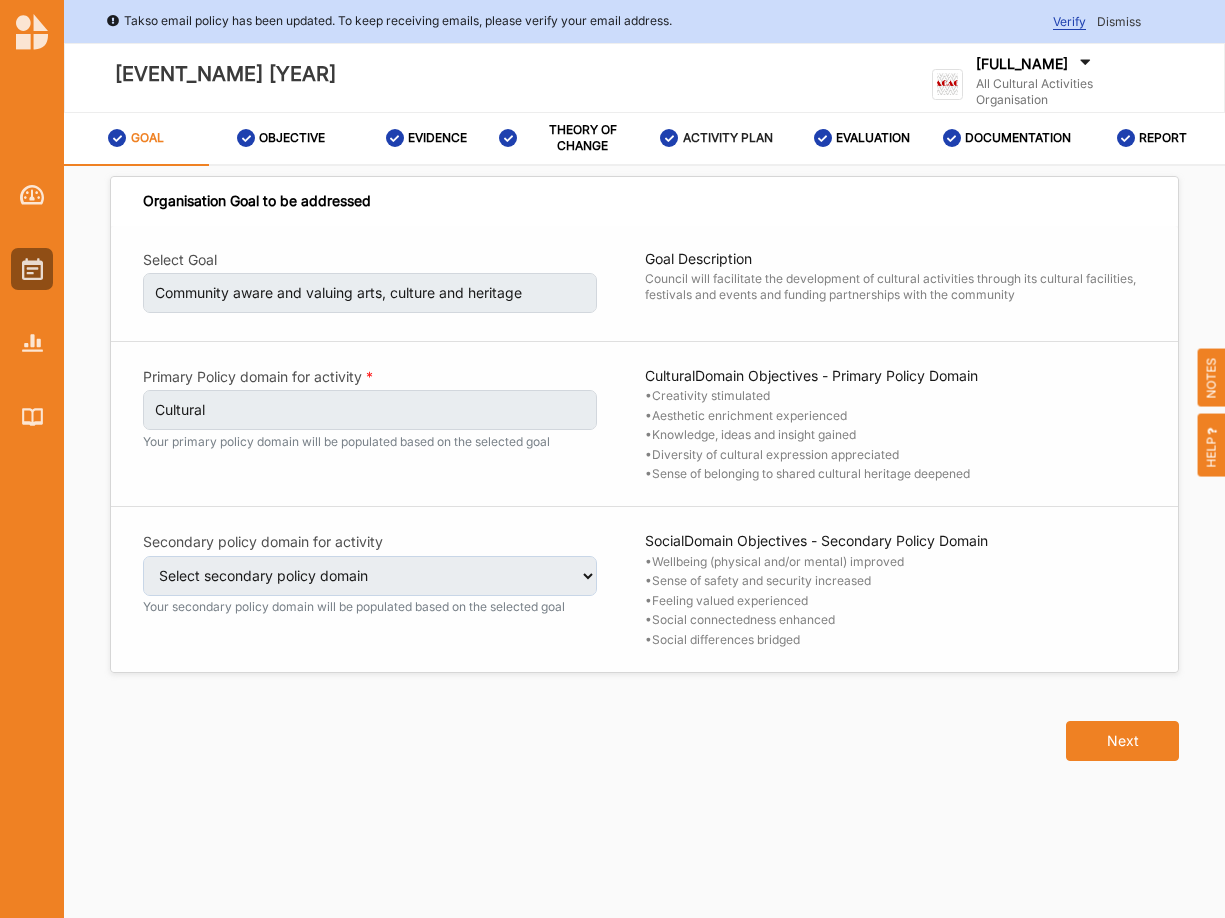 click on "ACTIVITY PLAN" at bounding box center [728, 138] 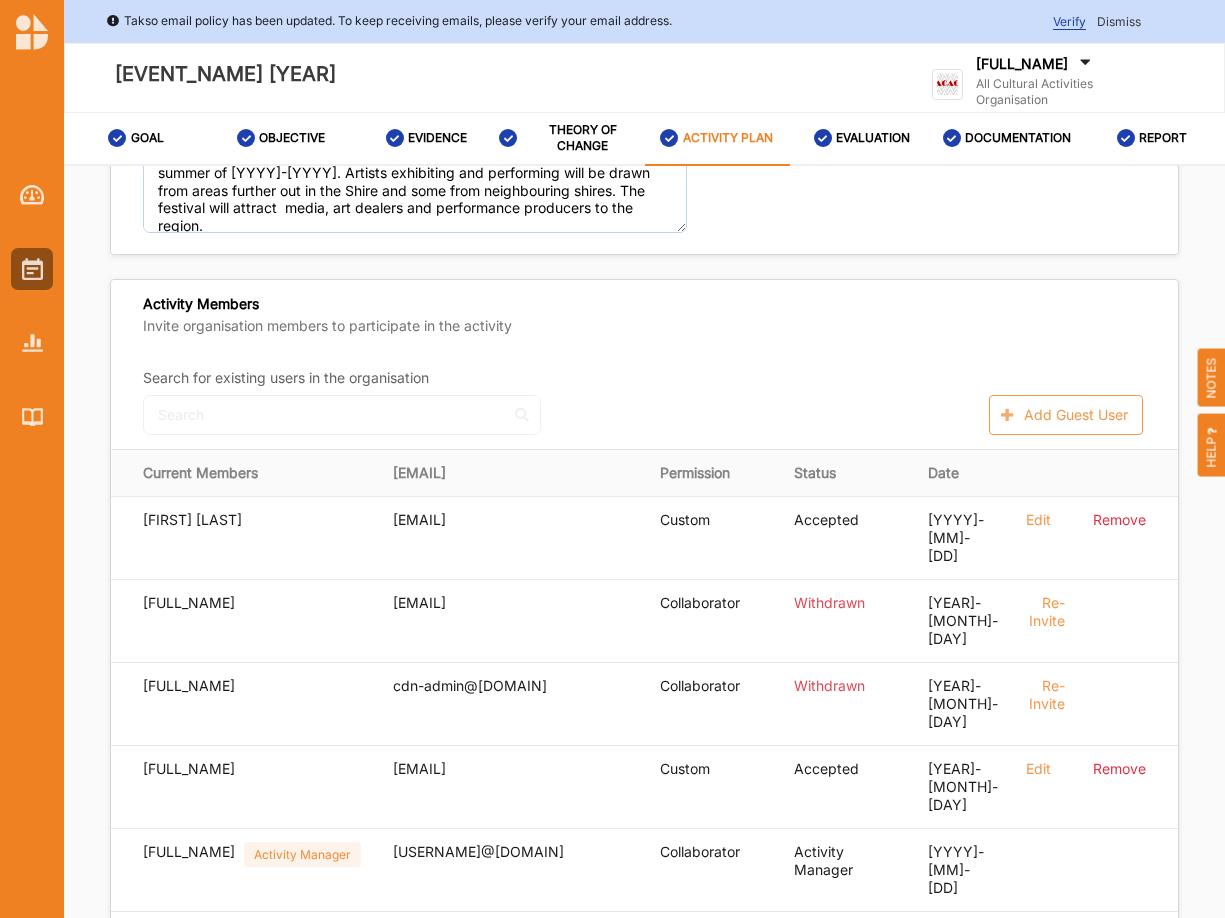 scroll, scrollTop: 442, scrollLeft: 0, axis: vertical 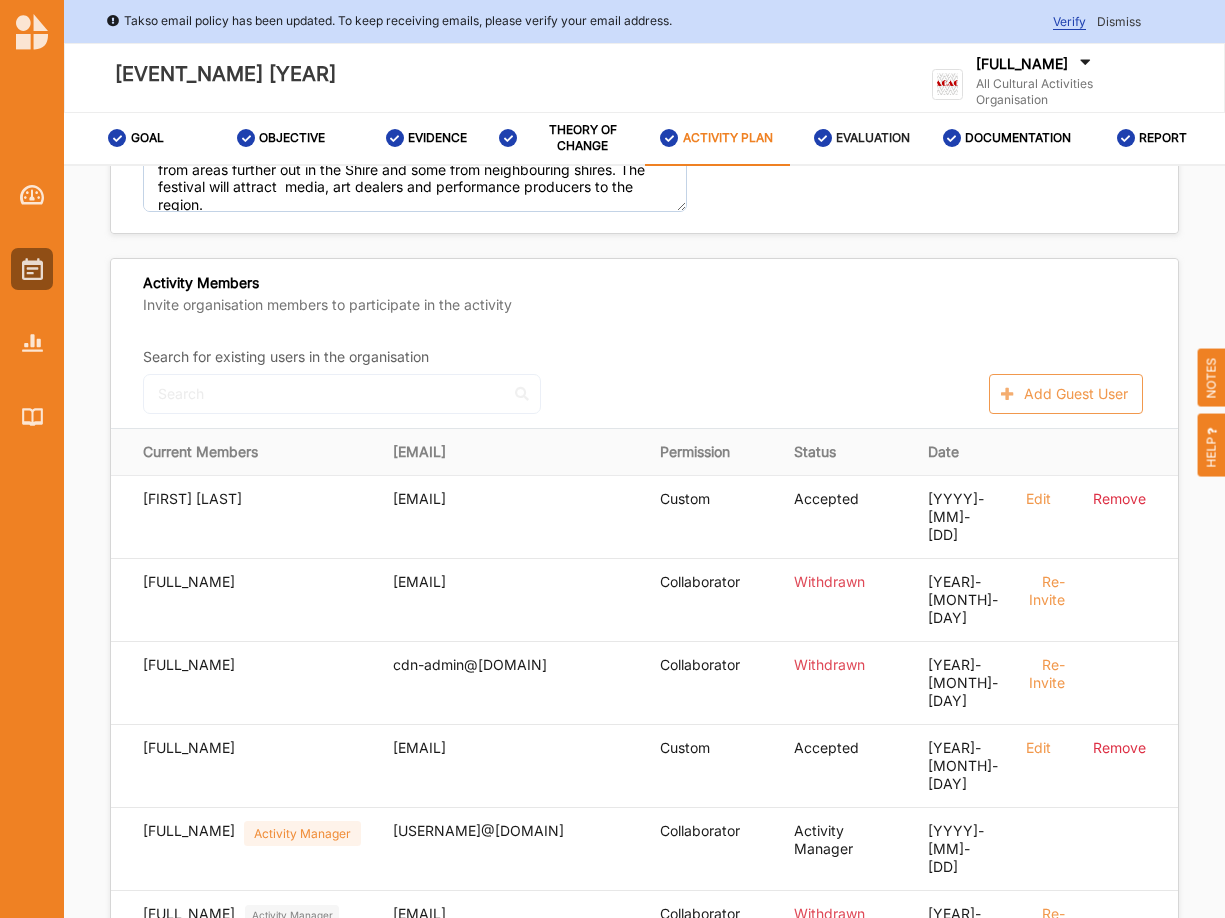 click on "EVALUATION" at bounding box center (873, 138) 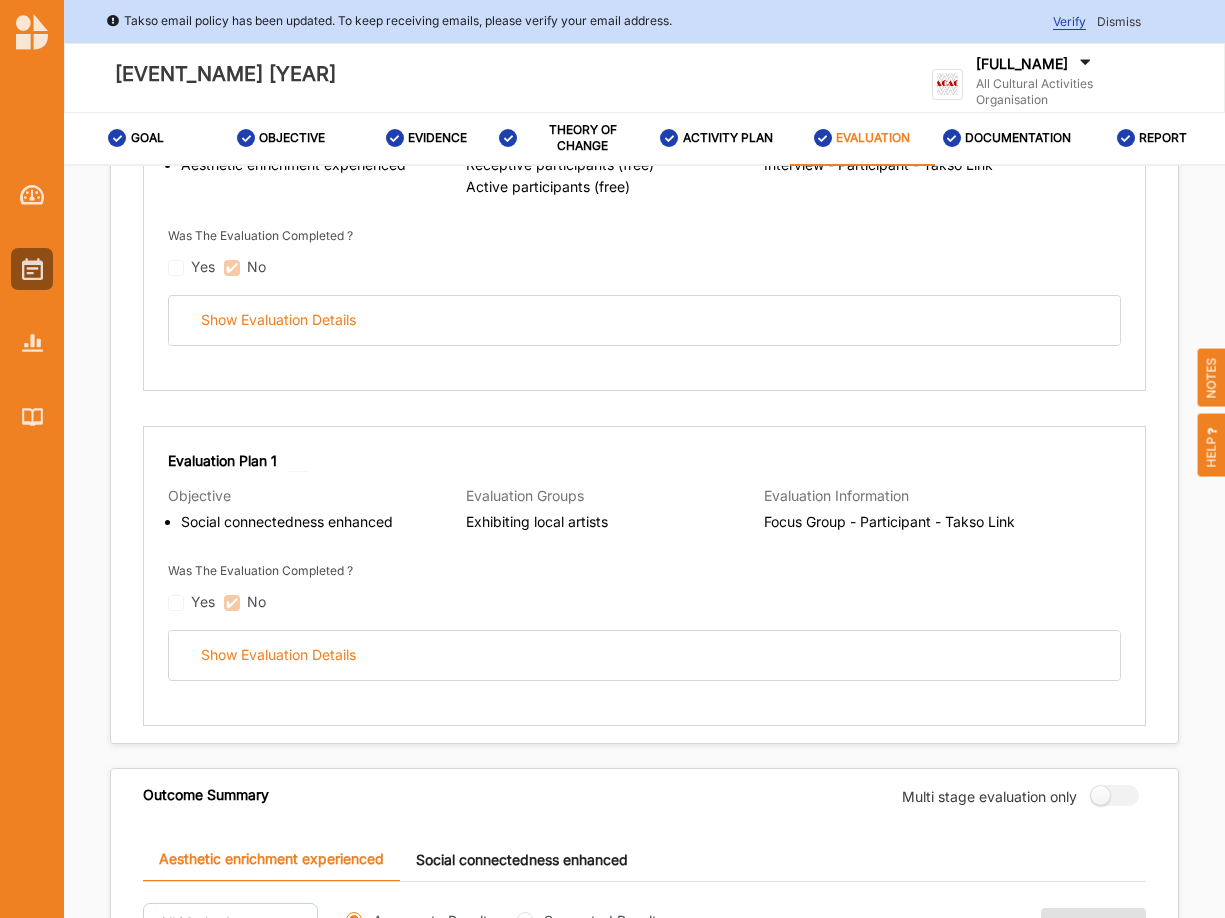 click on "[FULL_NAME]" at bounding box center [1022, 64] 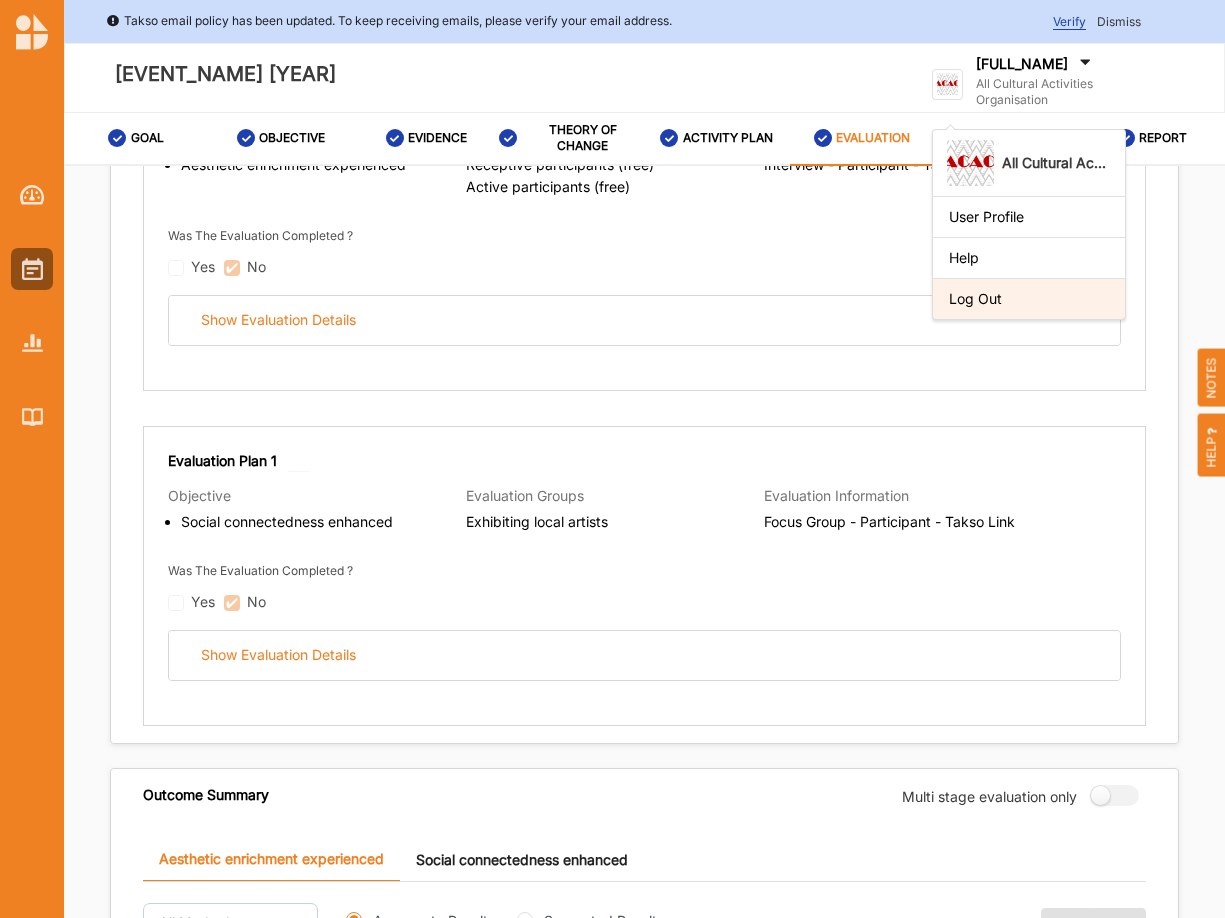 click on "Log Out" at bounding box center (1029, 299) 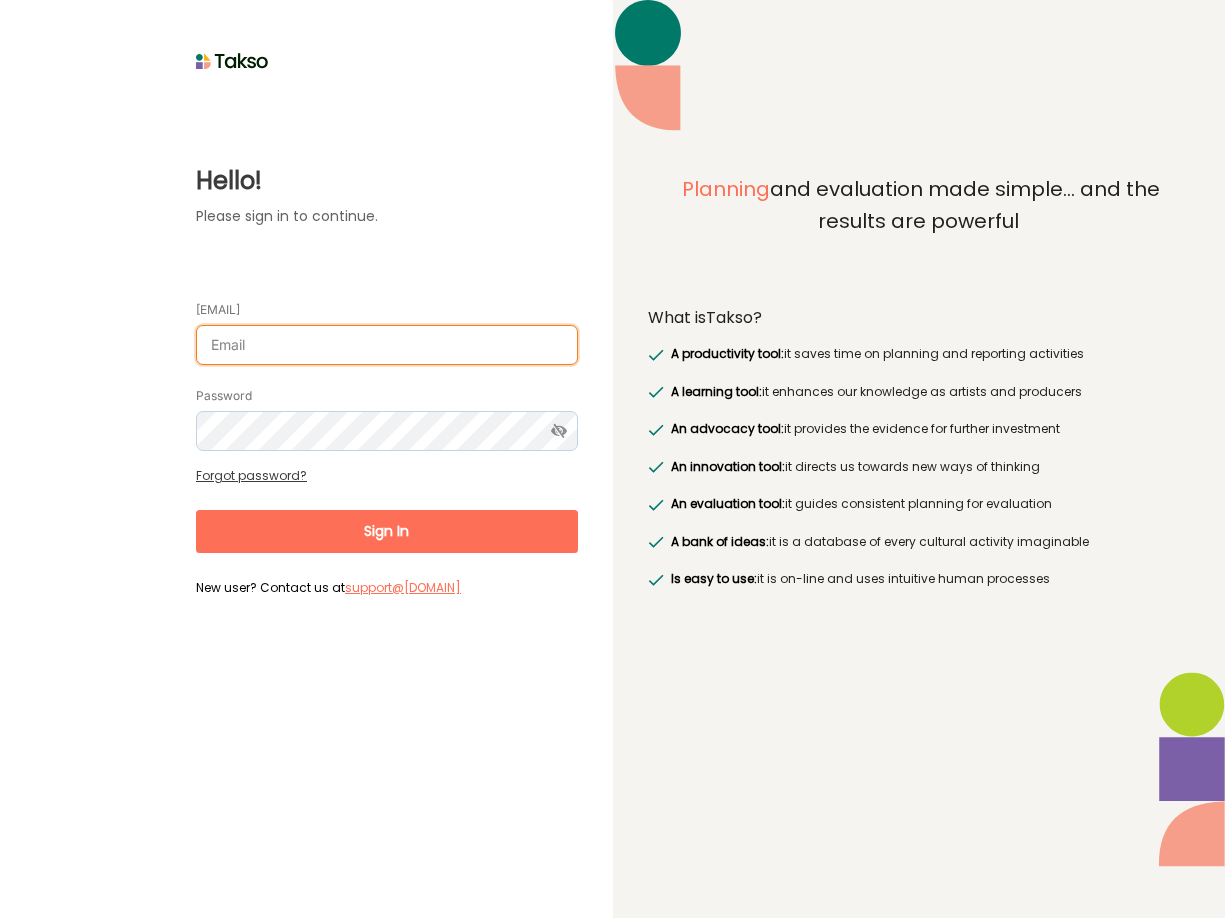 click on "[EMAIL]" at bounding box center [387, 345] 